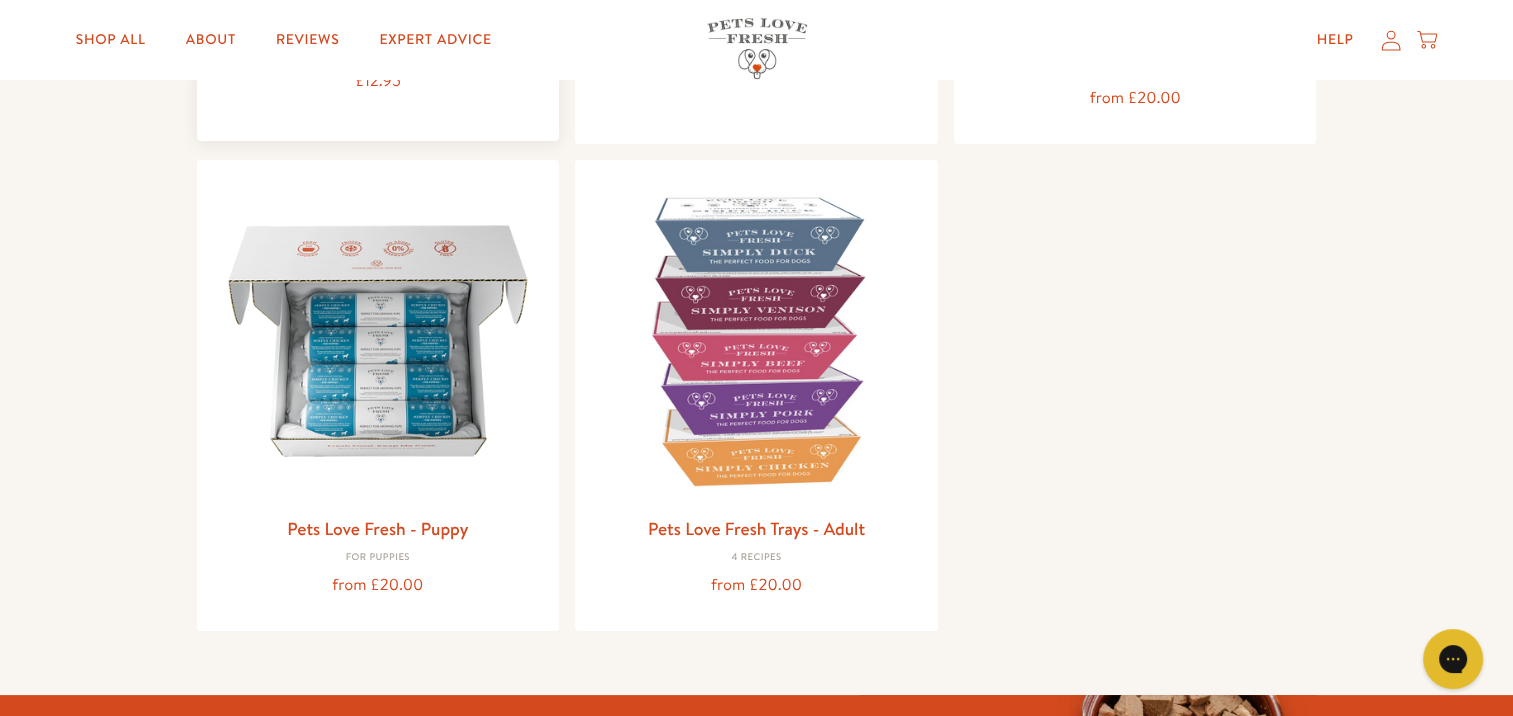 scroll, scrollTop: 0, scrollLeft: 0, axis: both 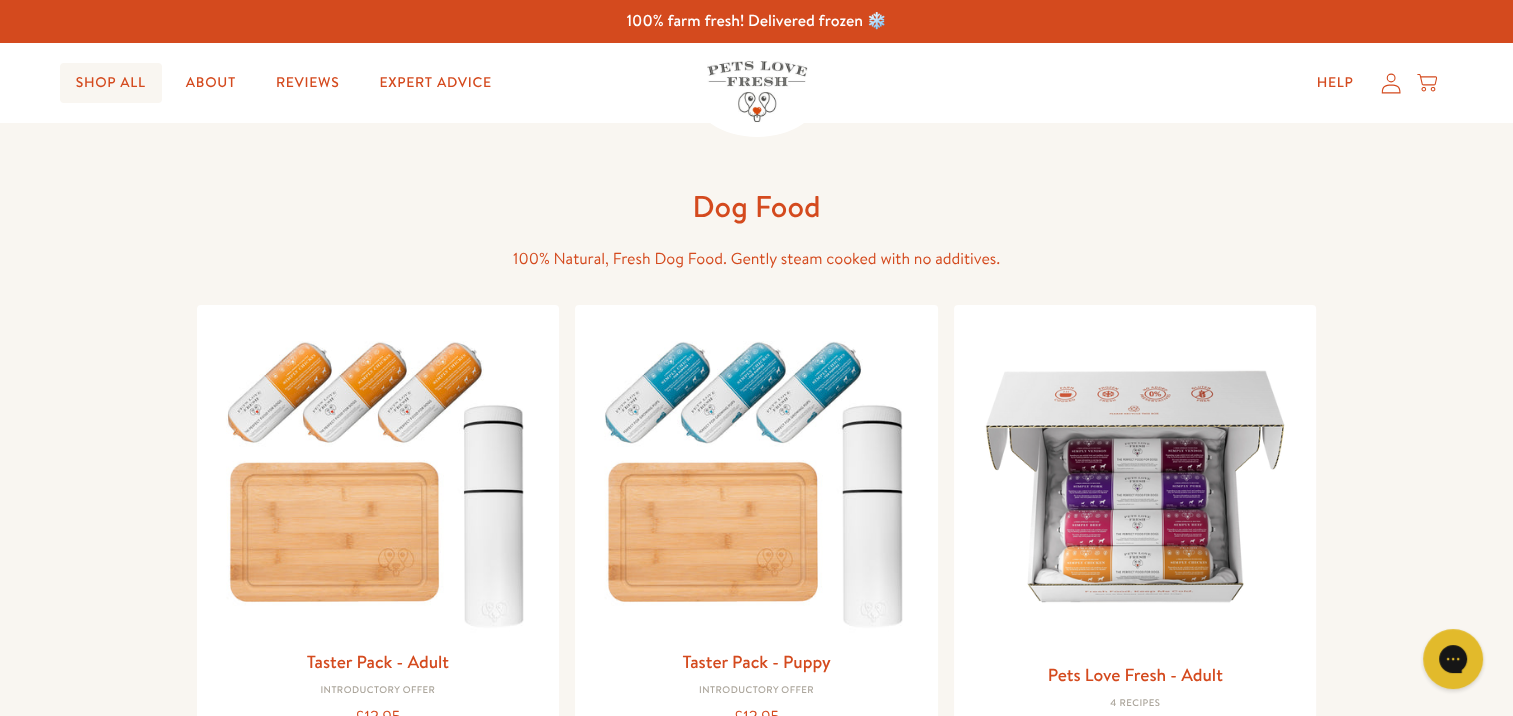 click on "Shop All" at bounding box center [111, 83] 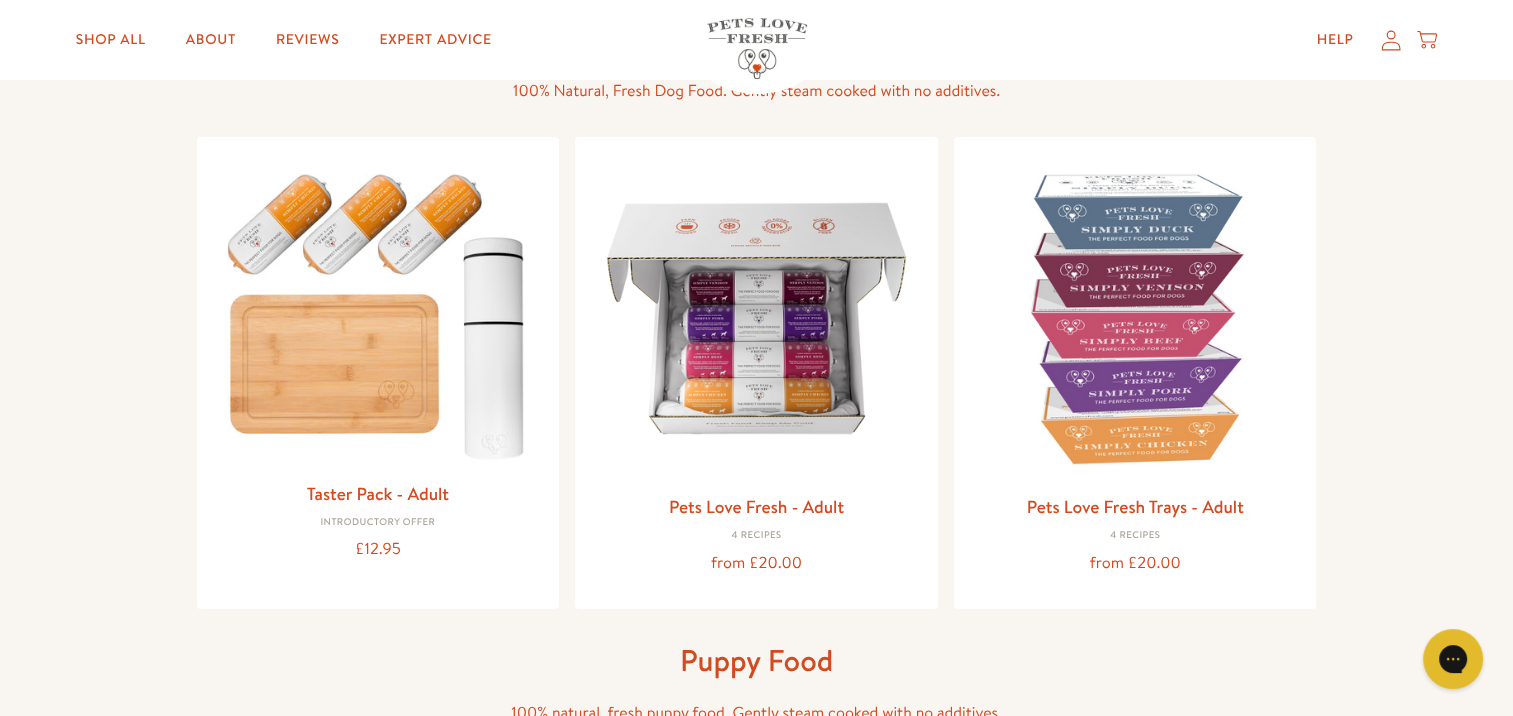 scroll, scrollTop: 166, scrollLeft: 0, axis: vertical 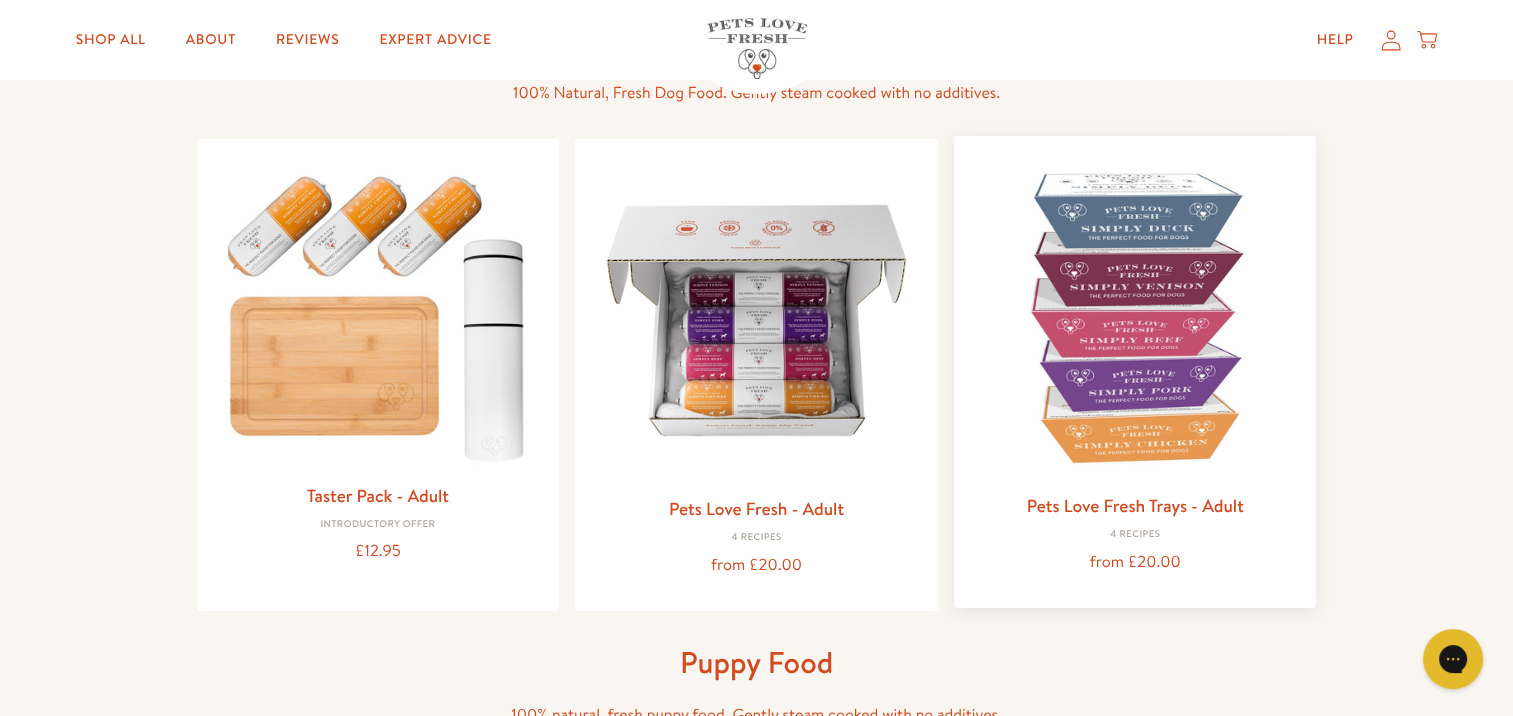 click at bounding box center (1135, 317) 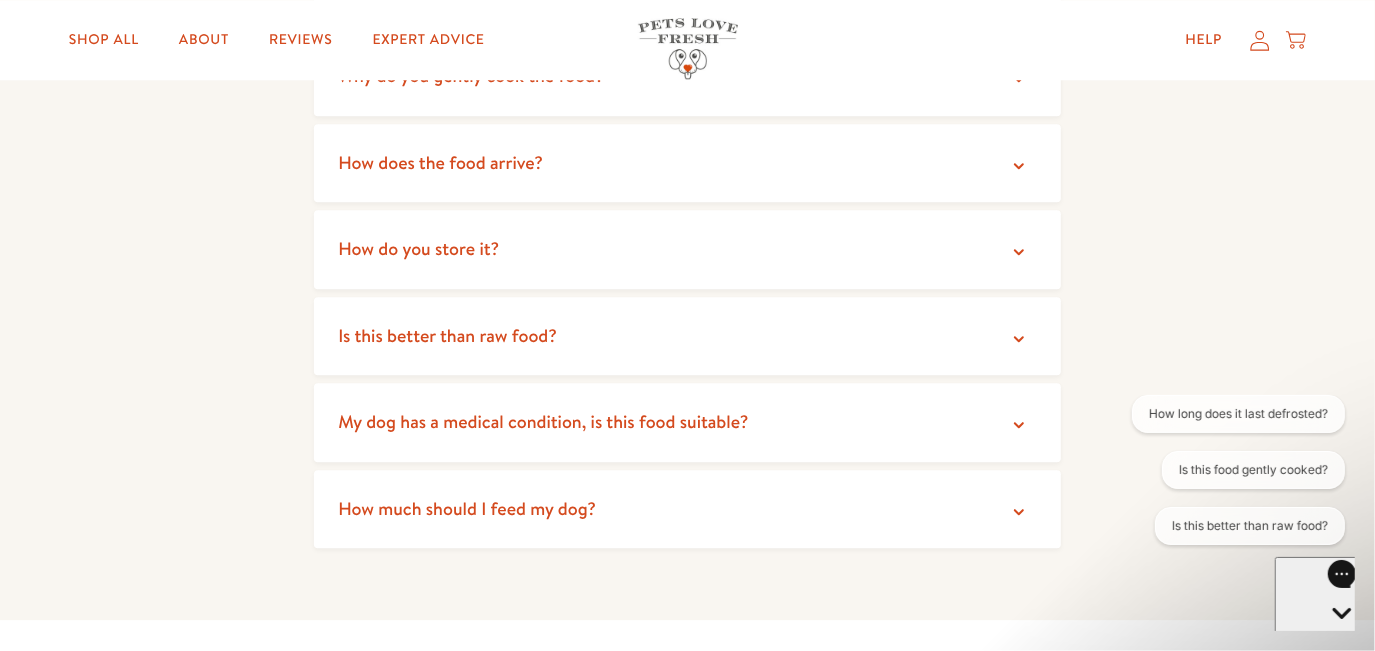 scroll, scrollTop: 3621, scrollLeft: 0, axis: vertical 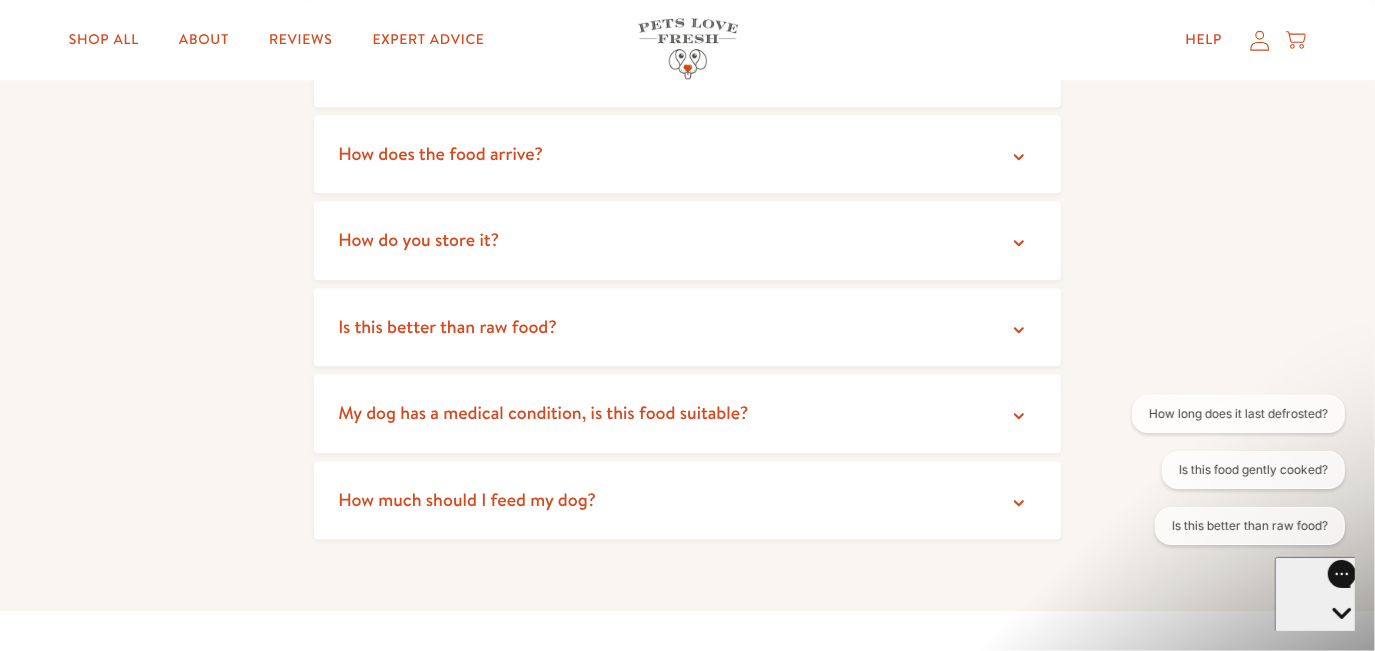 click on "How does the food arrive?" at bounding box center [687, 154] 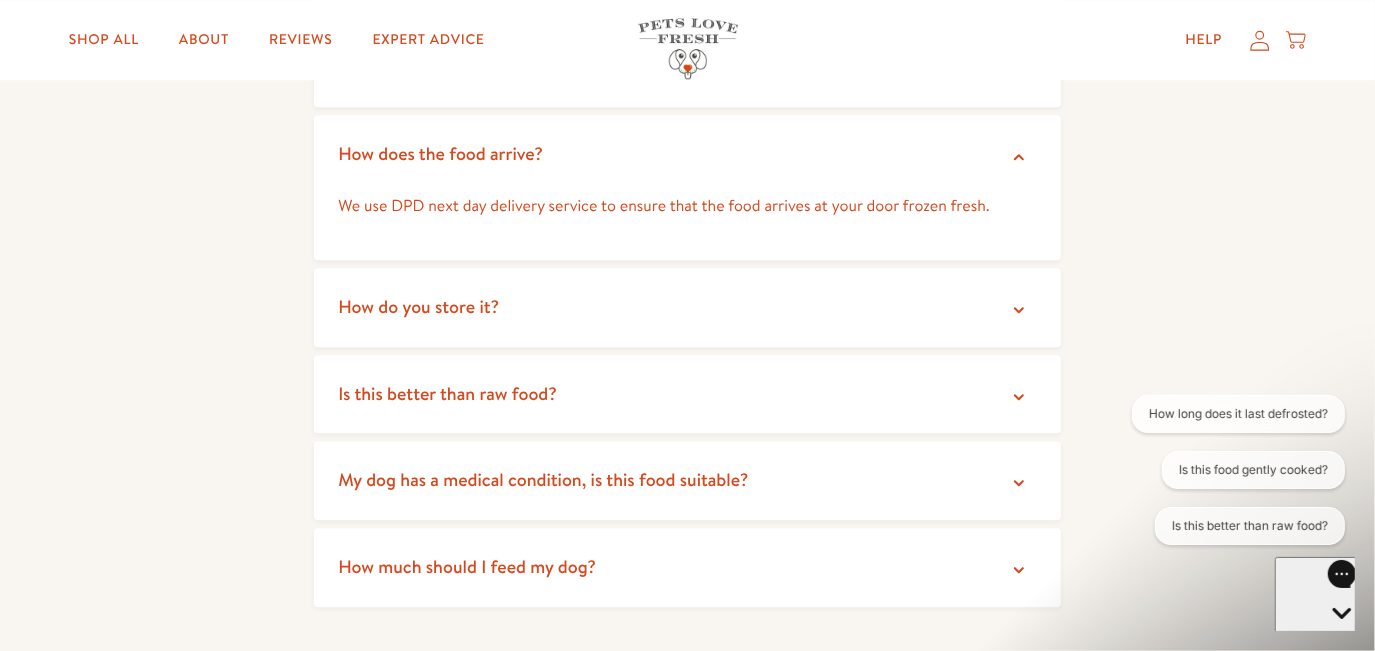 click 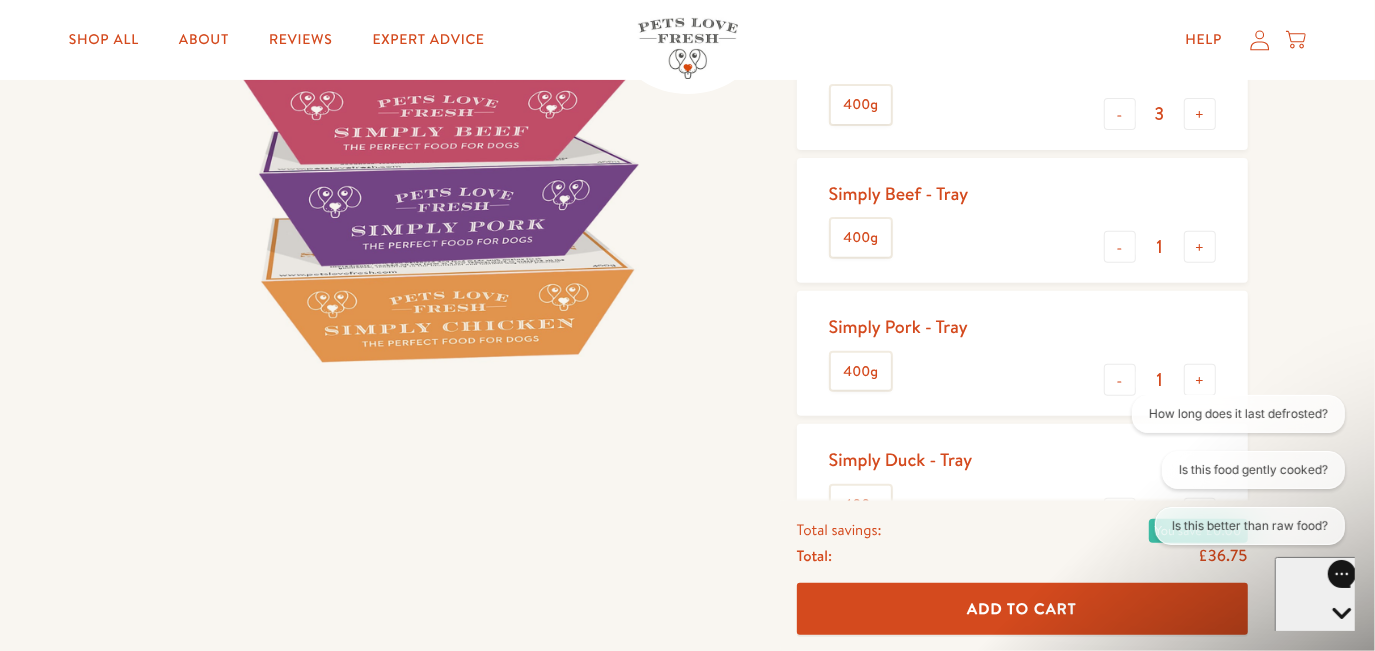 scroll, scrollTop: 0, scrollLeft: 0, axis: both 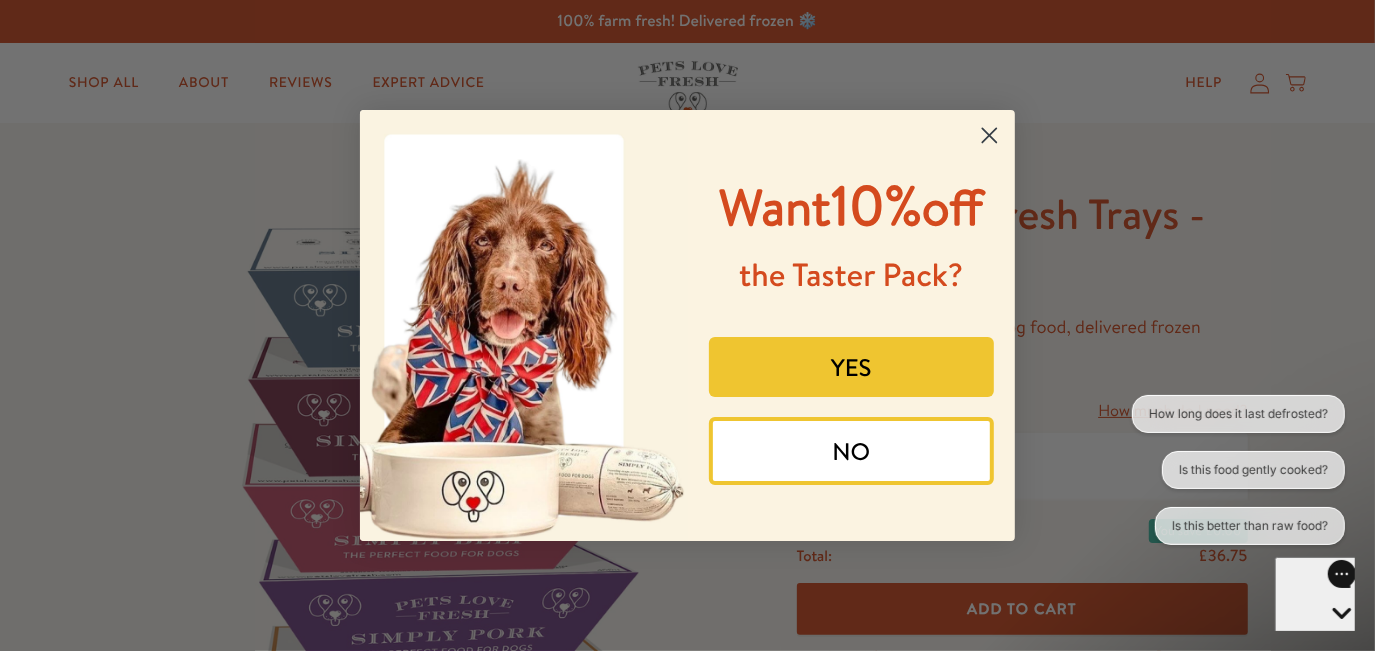 click 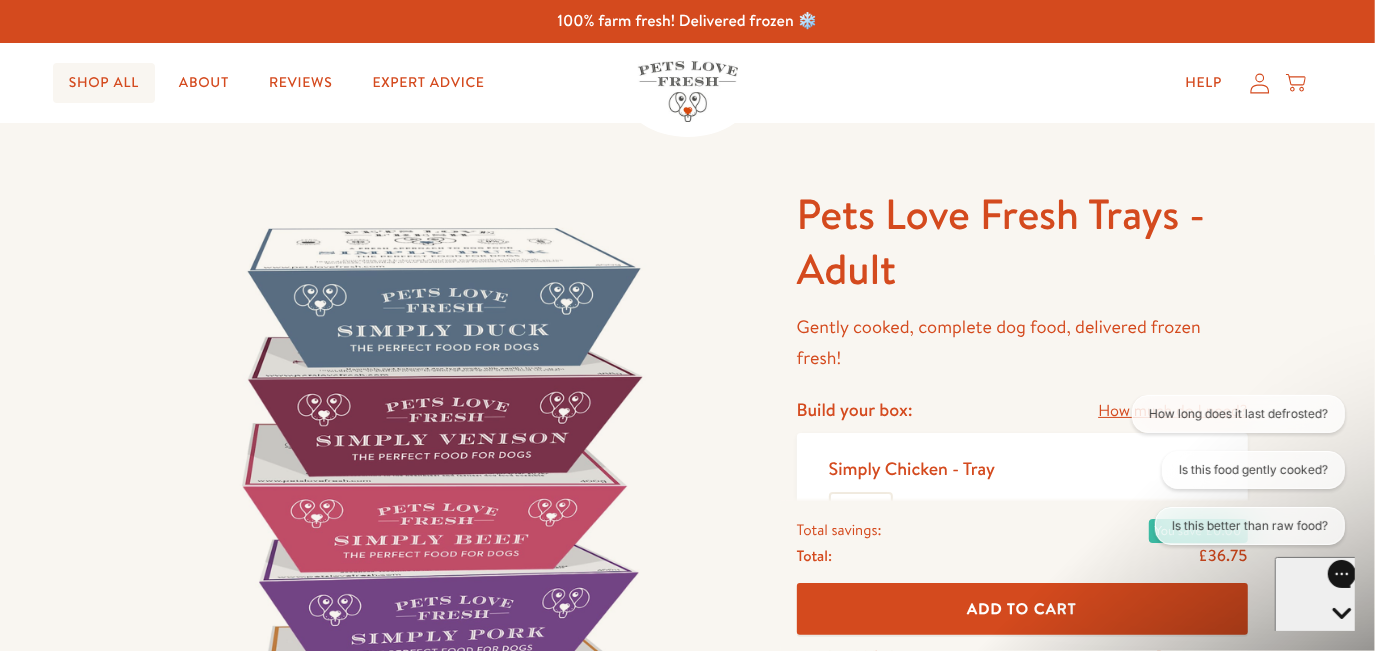 click on "Shop All" at bounding box center [104, 83] 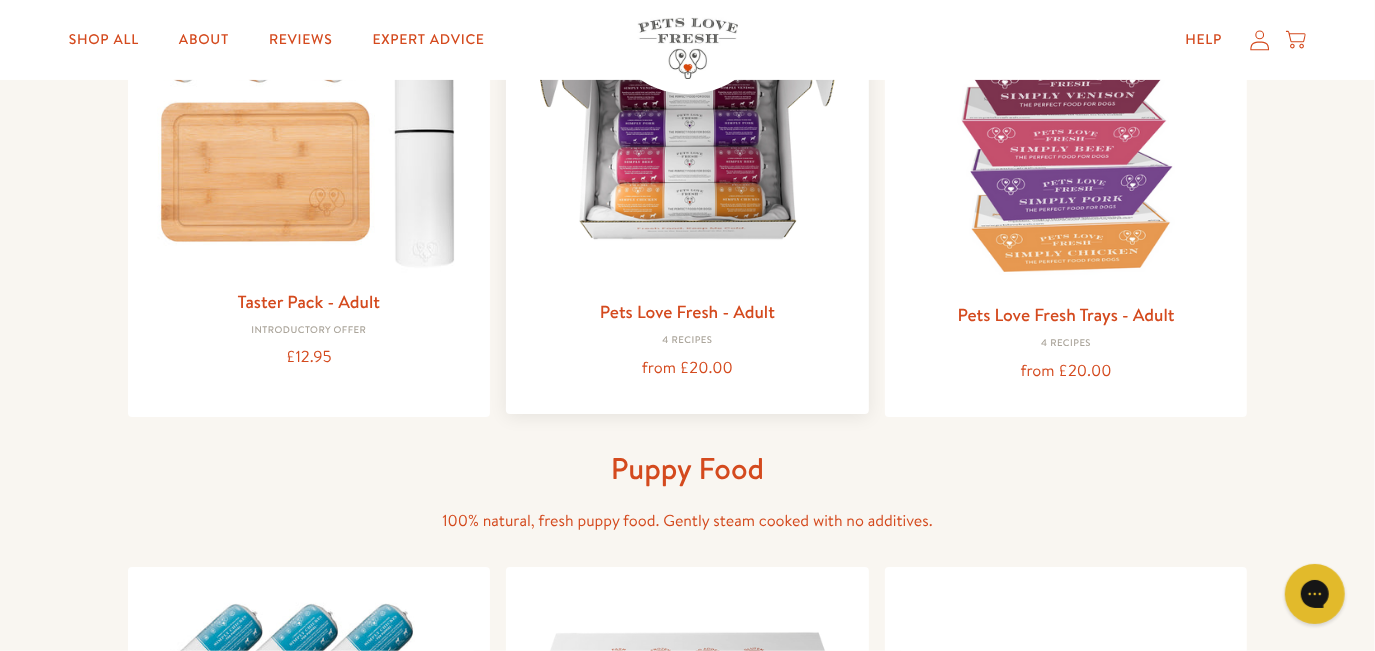scroll, scrollTop: 363, scrollLeft: 0, axis: vertical 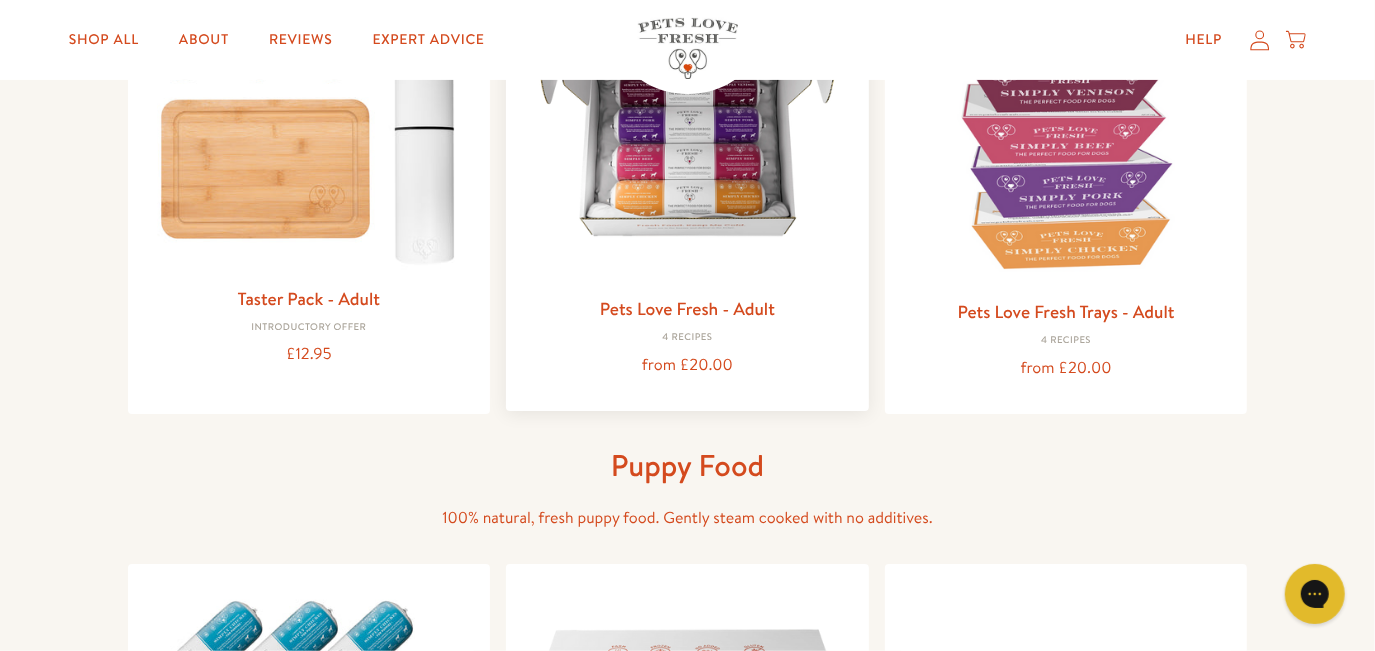 click on "Pets Love Fresh - Adult" at bounding box center [687, 308] 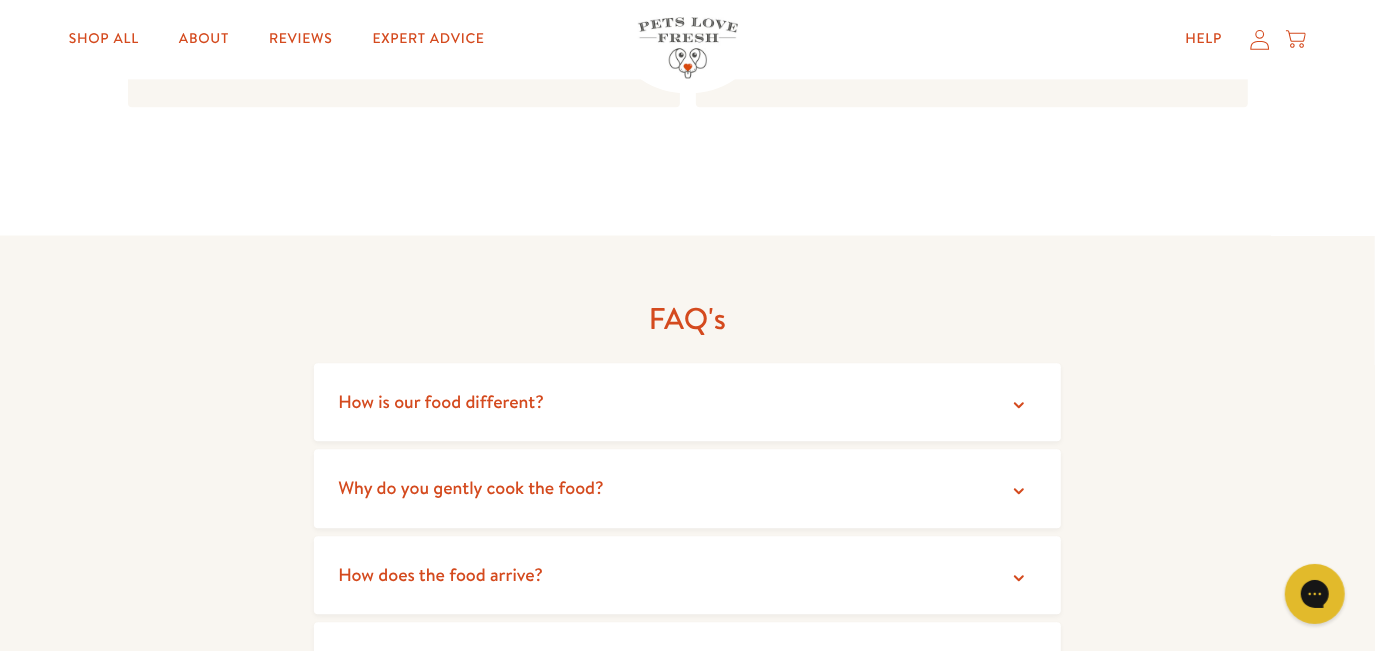 scroll, scrollTop: 3257, scrollLeft: 0, axis: vertical 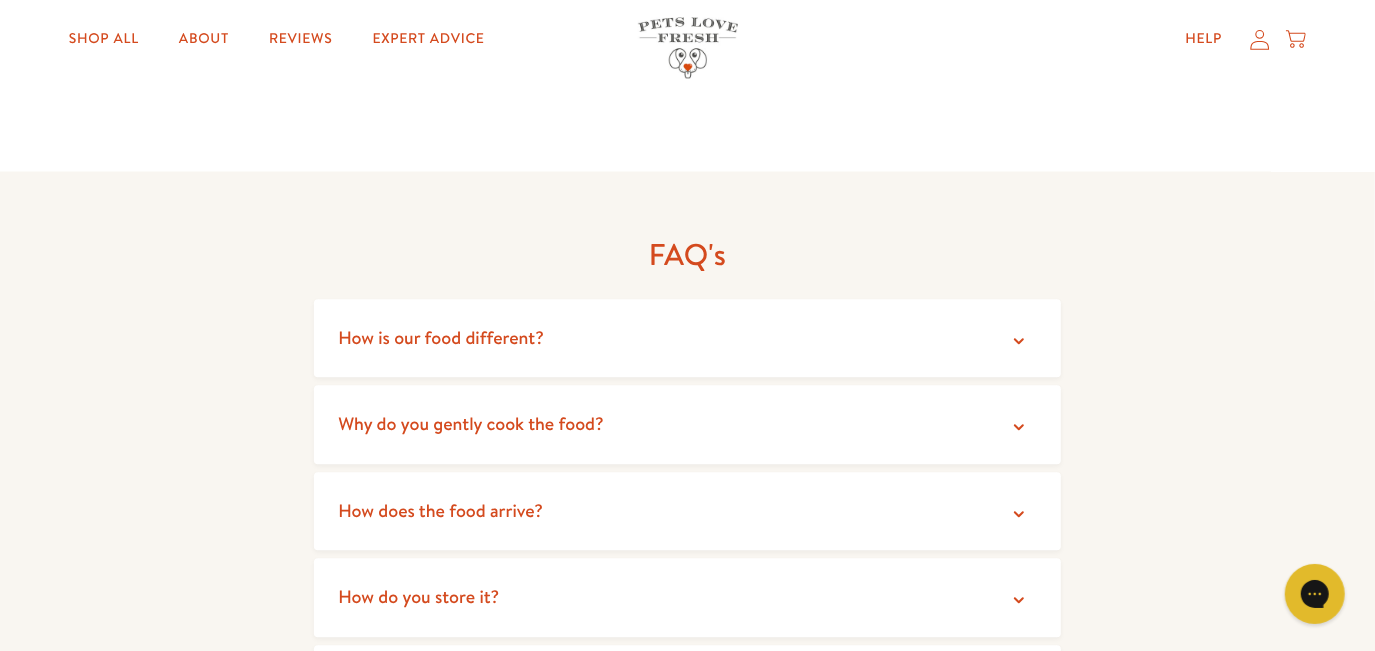 click on "How does the food arrive?" at bounding box center (687, 511) 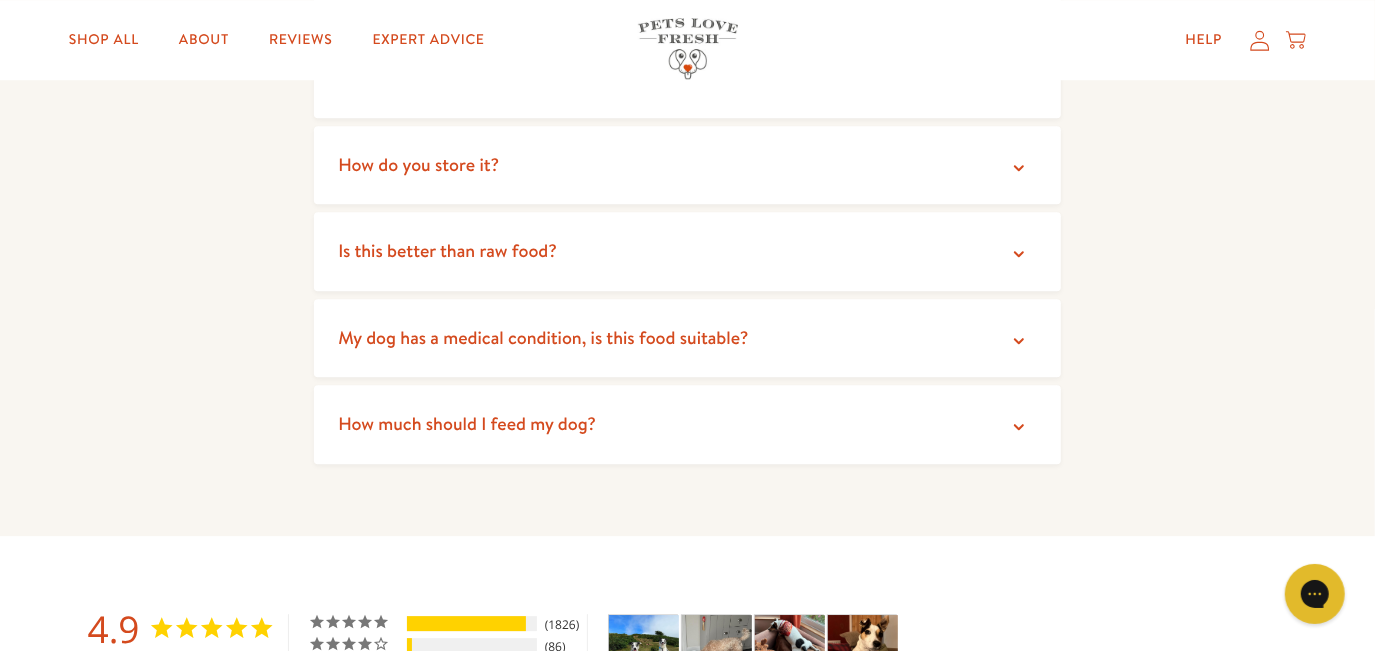 scroll, scrollTop: 3787, scrollLeft: 0, axis: vertical 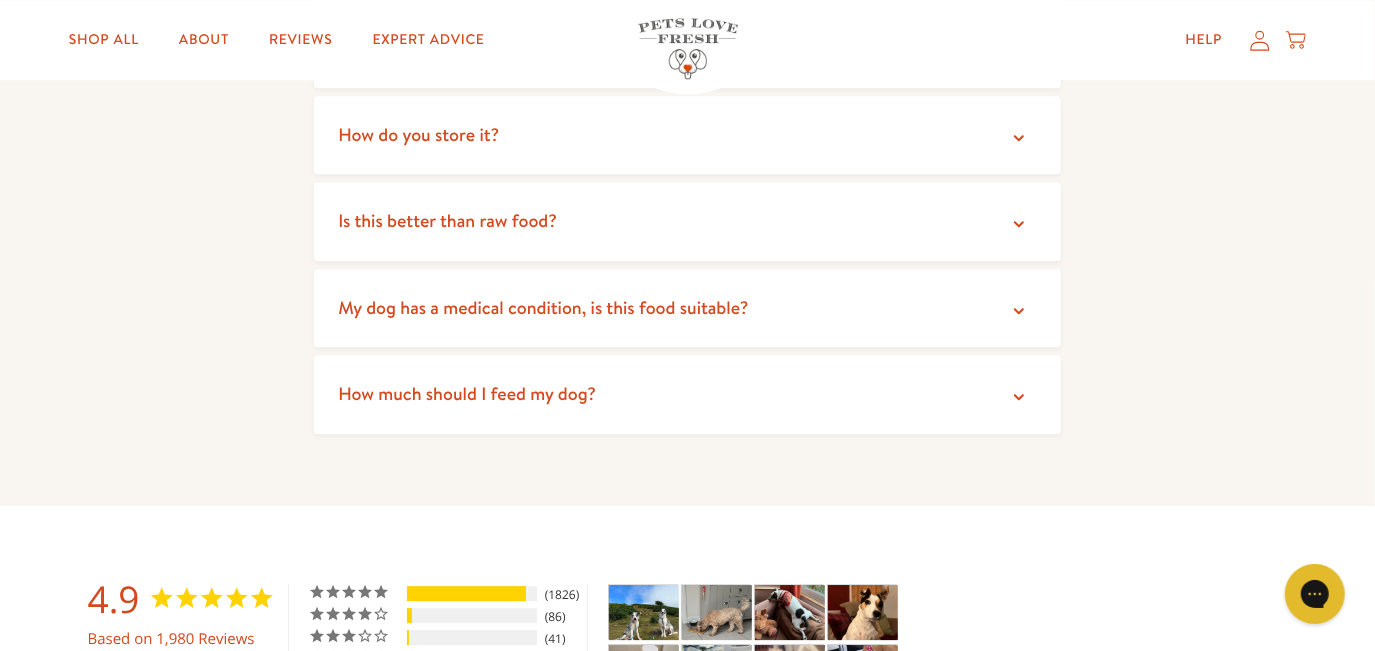 click on "How do you store it?" at bounding box center (687, 135) 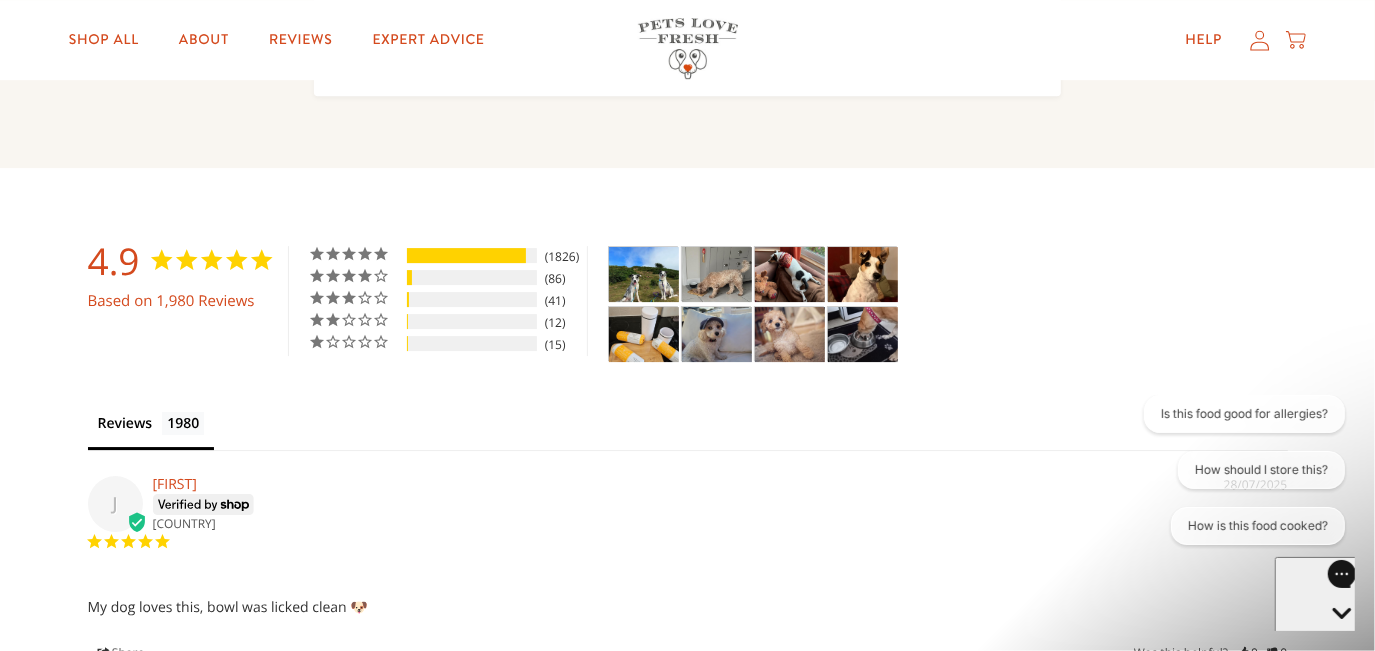 scroll, scrollTop: 4242, scrollLeft: 0, axis: vertical 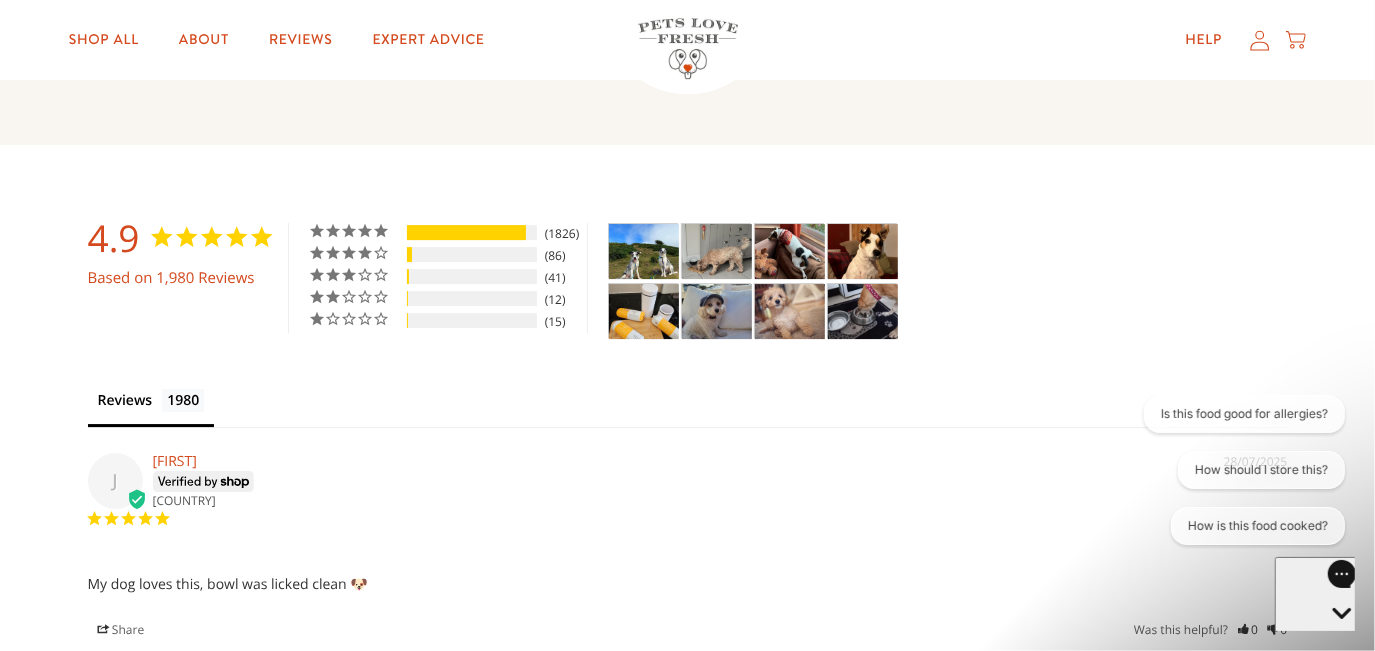 click at bounding box center (644, 311) 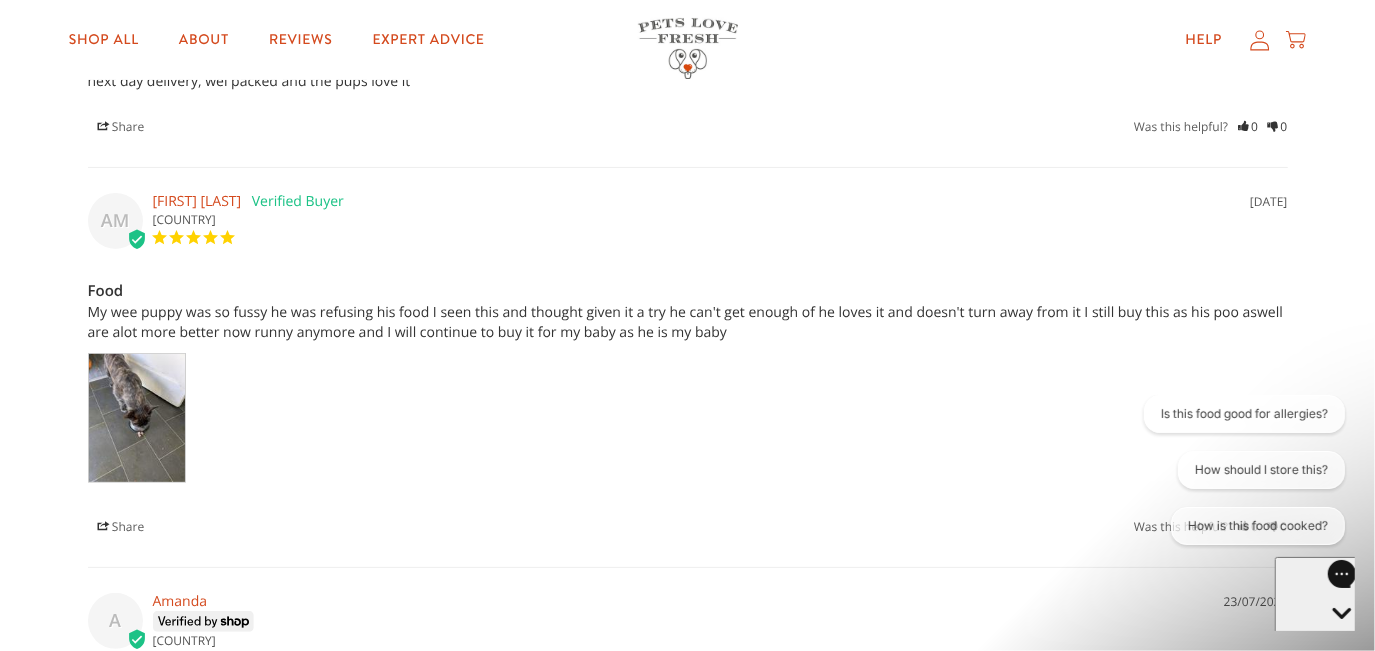scroll, scrollTop: 5198, scrollLeft: 0, axis: vertical 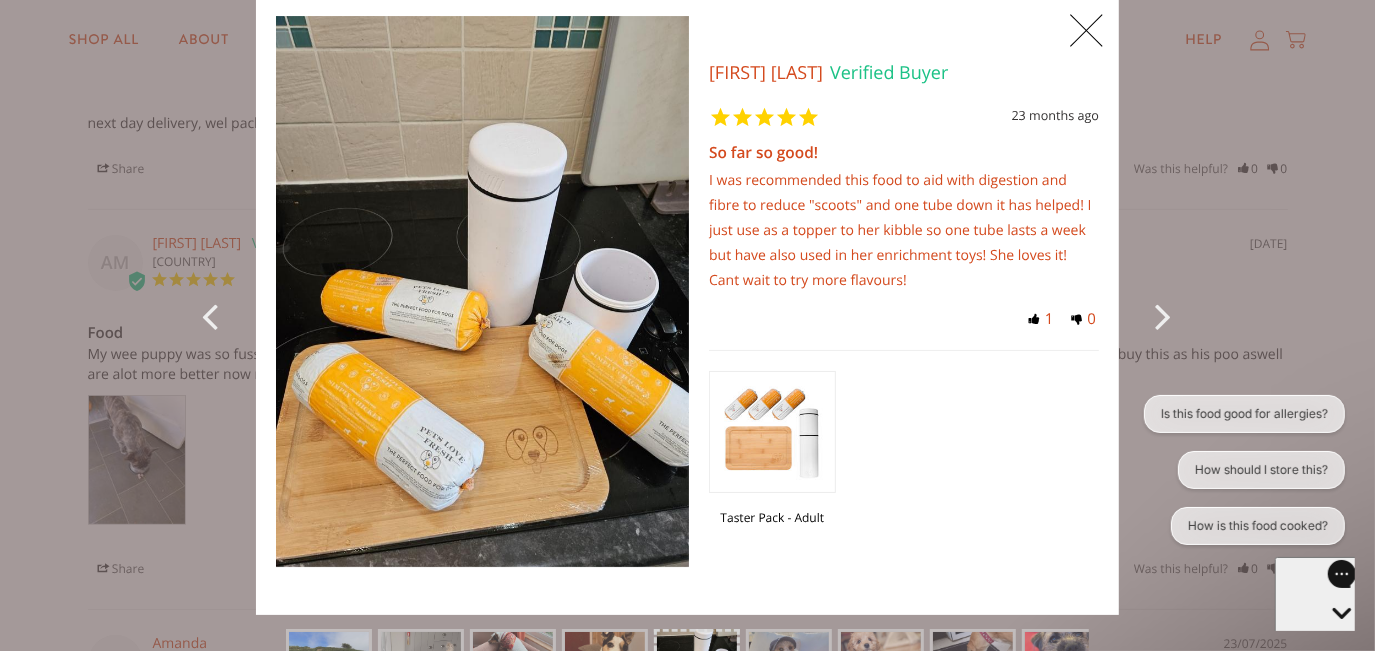 click at bounding box center [1167, 315] 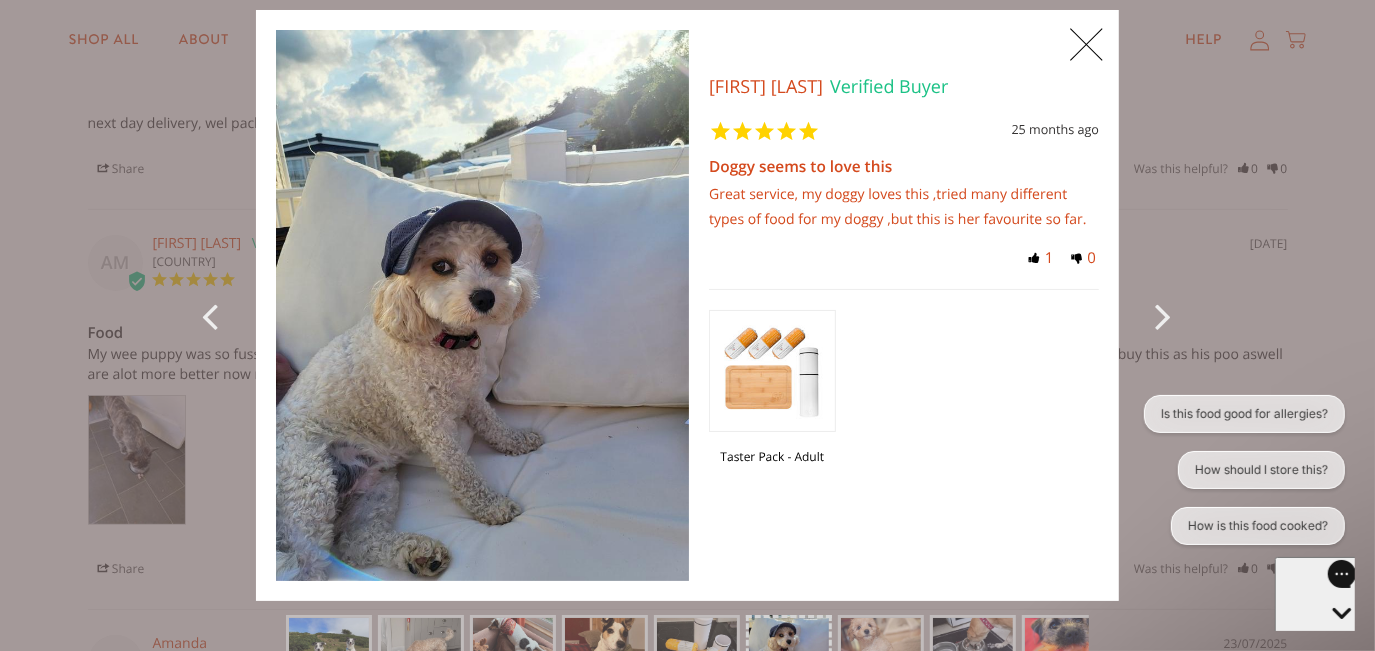 click at bounding box center (1167, 315) 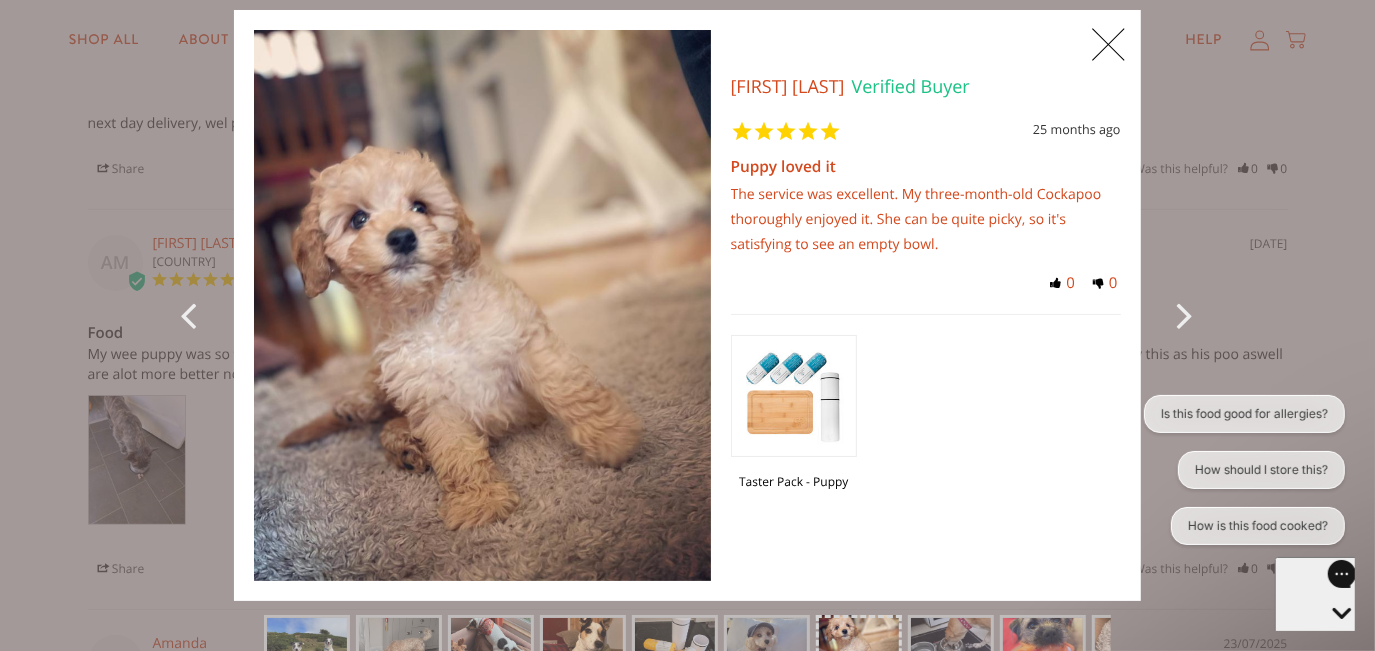 click on "X             0       X       Photos Julie R. Verified Buyer     25 months ago Puppy loved it   The service was excellent. My three-month-old Cockapoo thoroughly enjoyed it. She can be quite picky, so it's satisfying to see an empty bowl.           Taster Pack - Puppy" at bounding box center [687, 305] 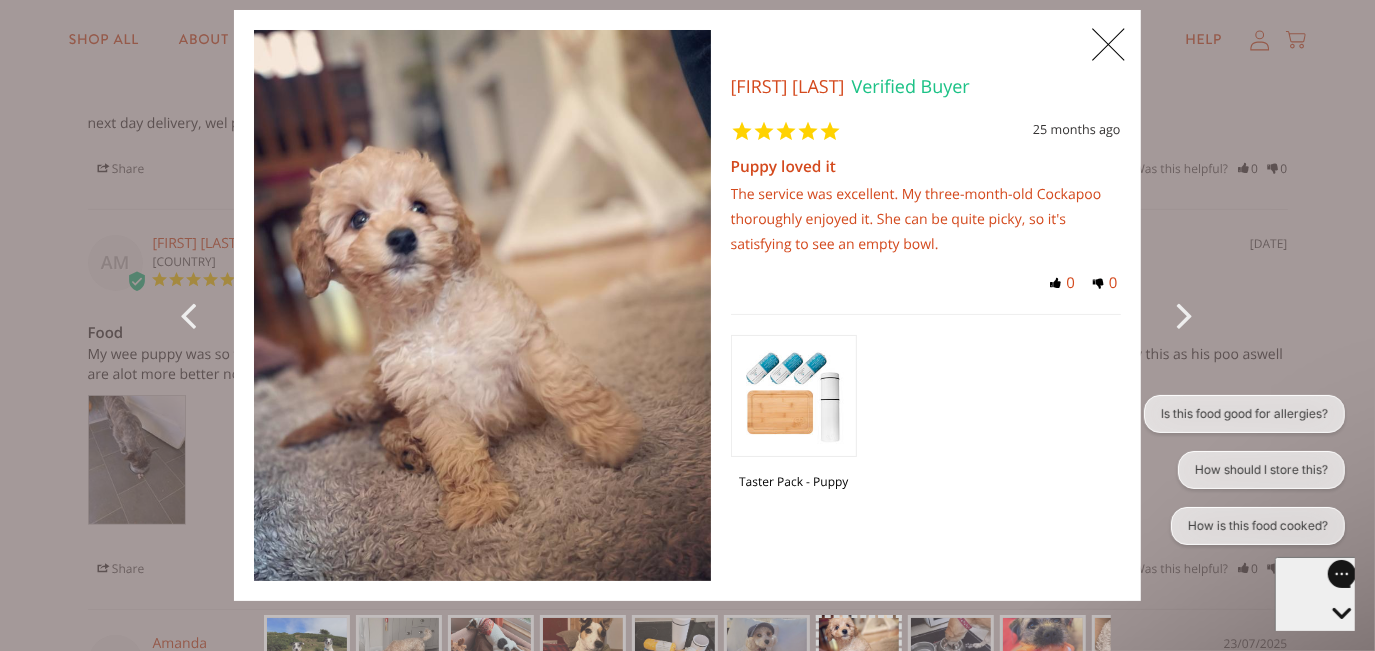 click at bounding box center (1189, 314) 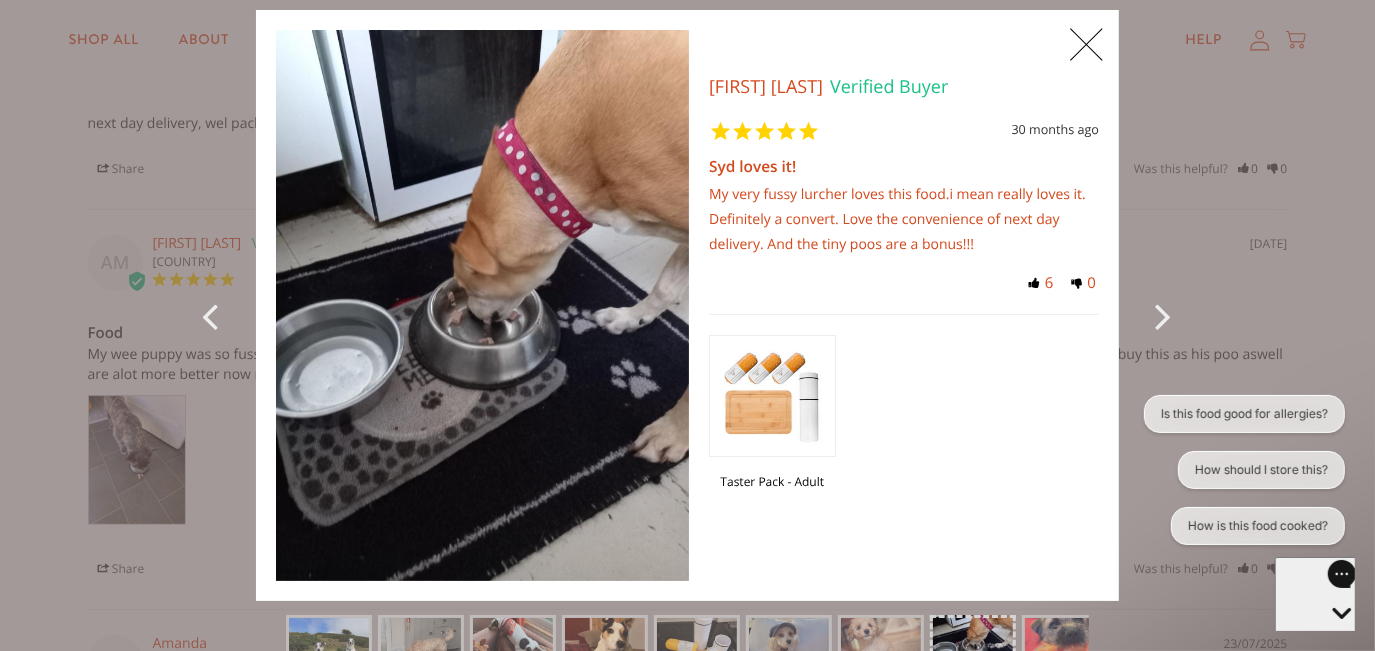 click on "X             0       X       Photos Andrea B. Verified Buyer     30 months ago Syd loves it!   My very fussy lurcher loves this food.i mean really loves it. Definitely a convert. Love the convenience of next day delivery. And the tiny poos are a bonus!!!           Taster Pack - Adult" at bounding box center [687, 325] 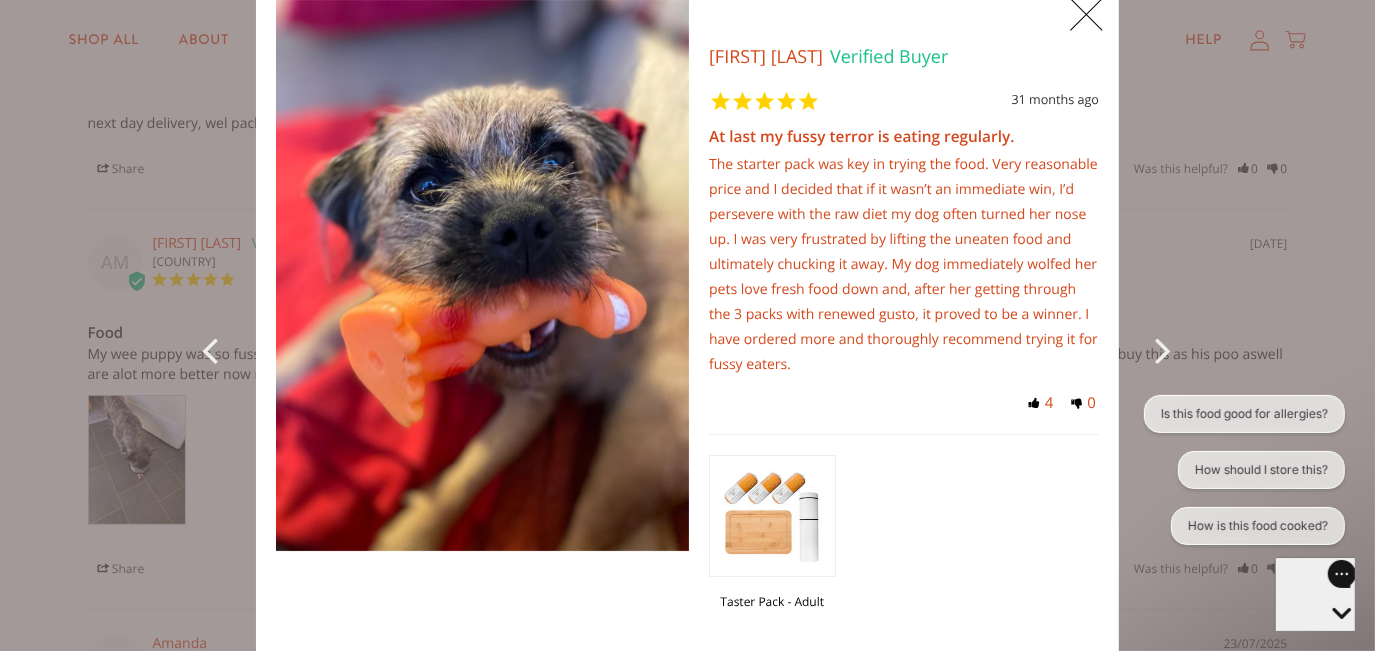 click at bounding box center (1167, 349) 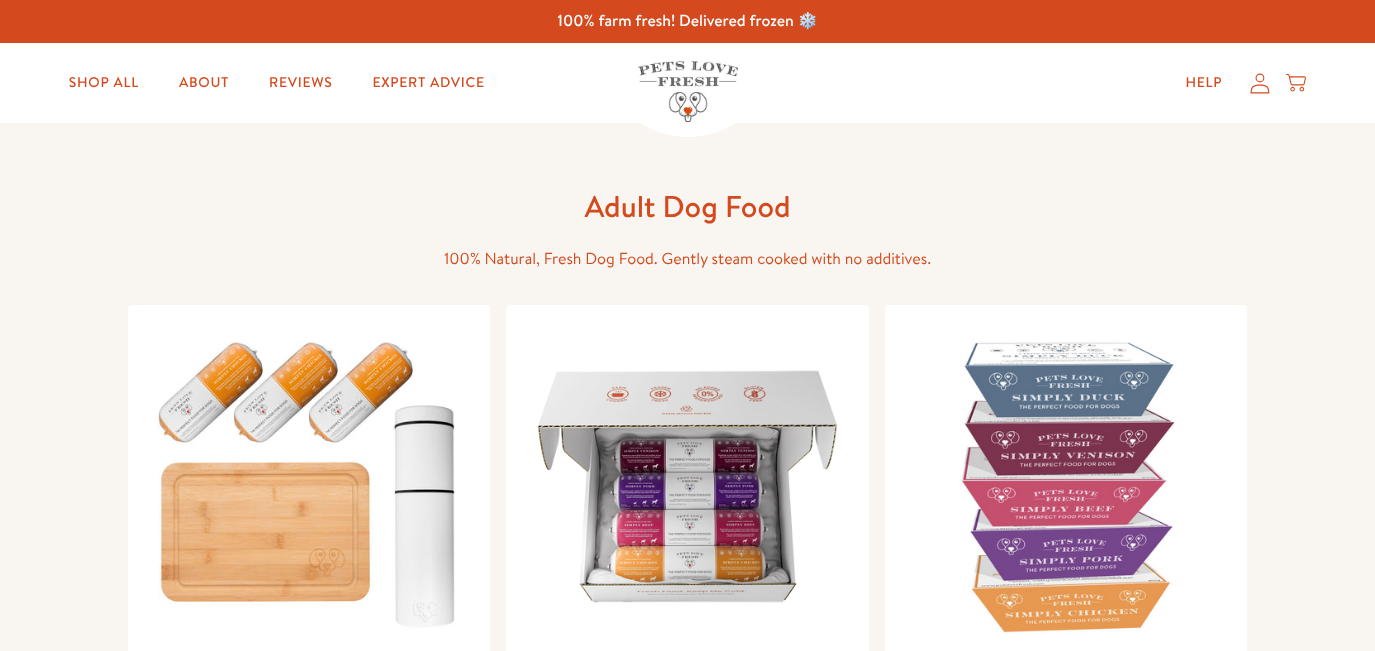 scroll, scrollTop: 363, scrollLeft: 0, axis: vertical 